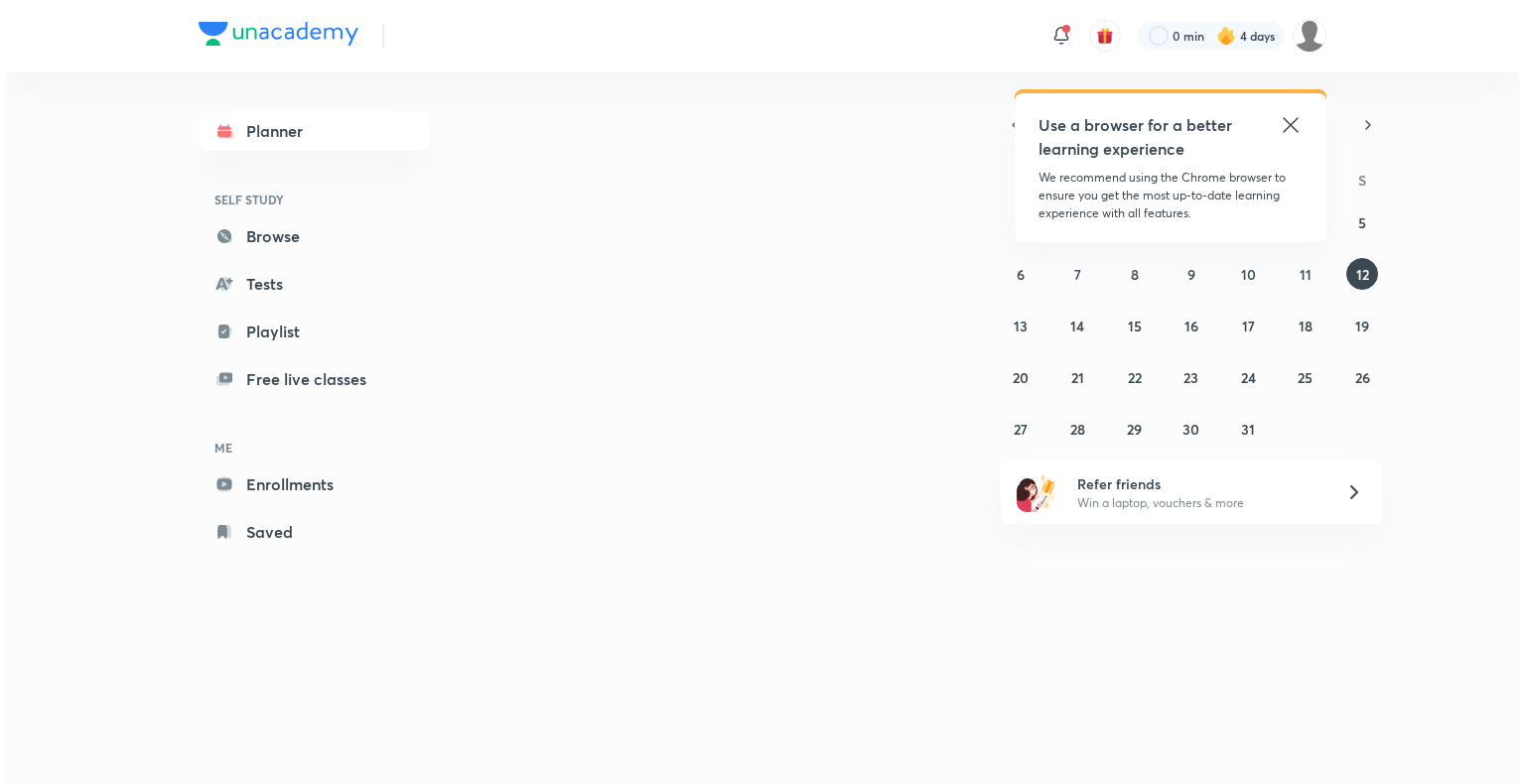 scroll, scrollTop: 0, scrollLeft: 0, axis: both 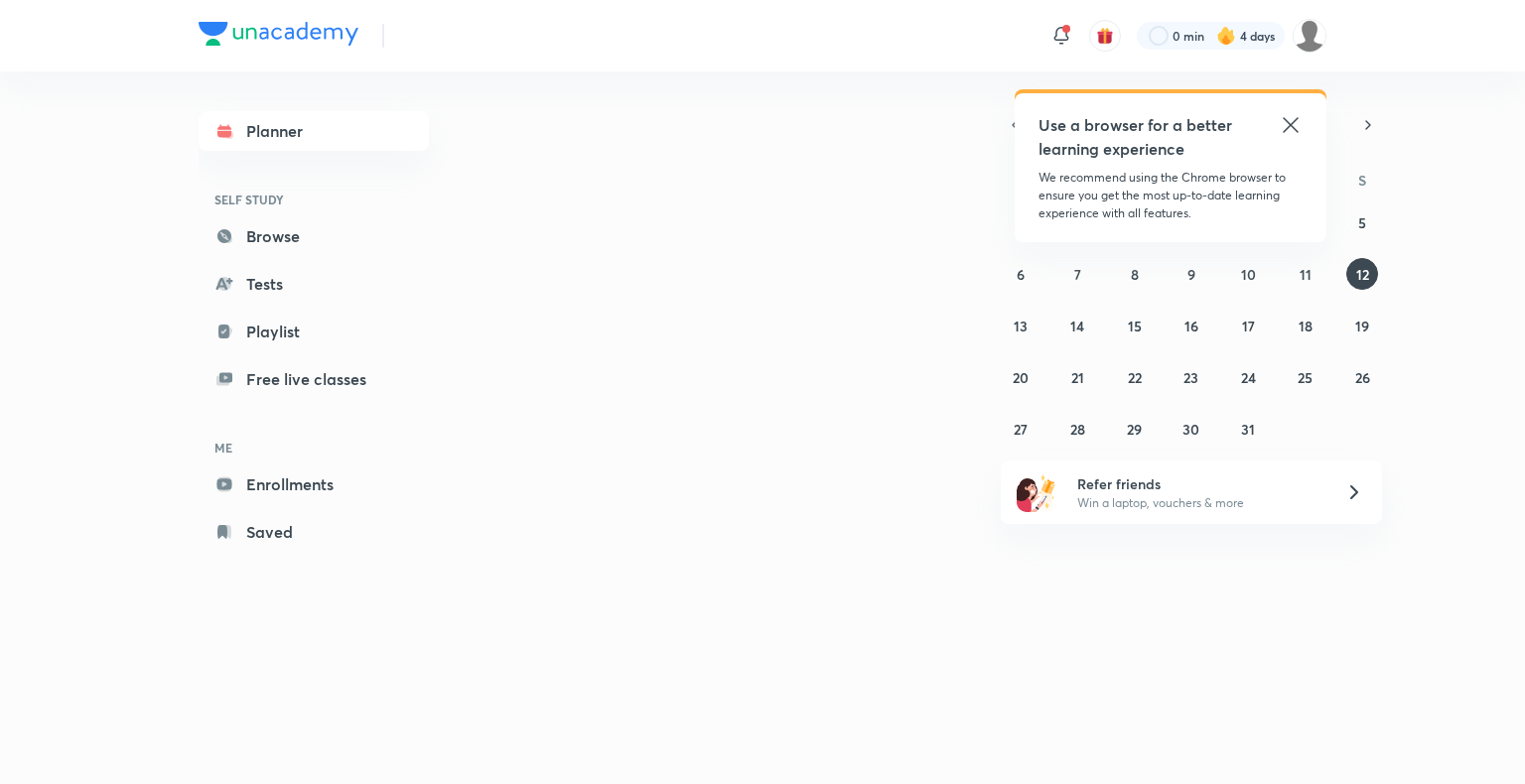 click 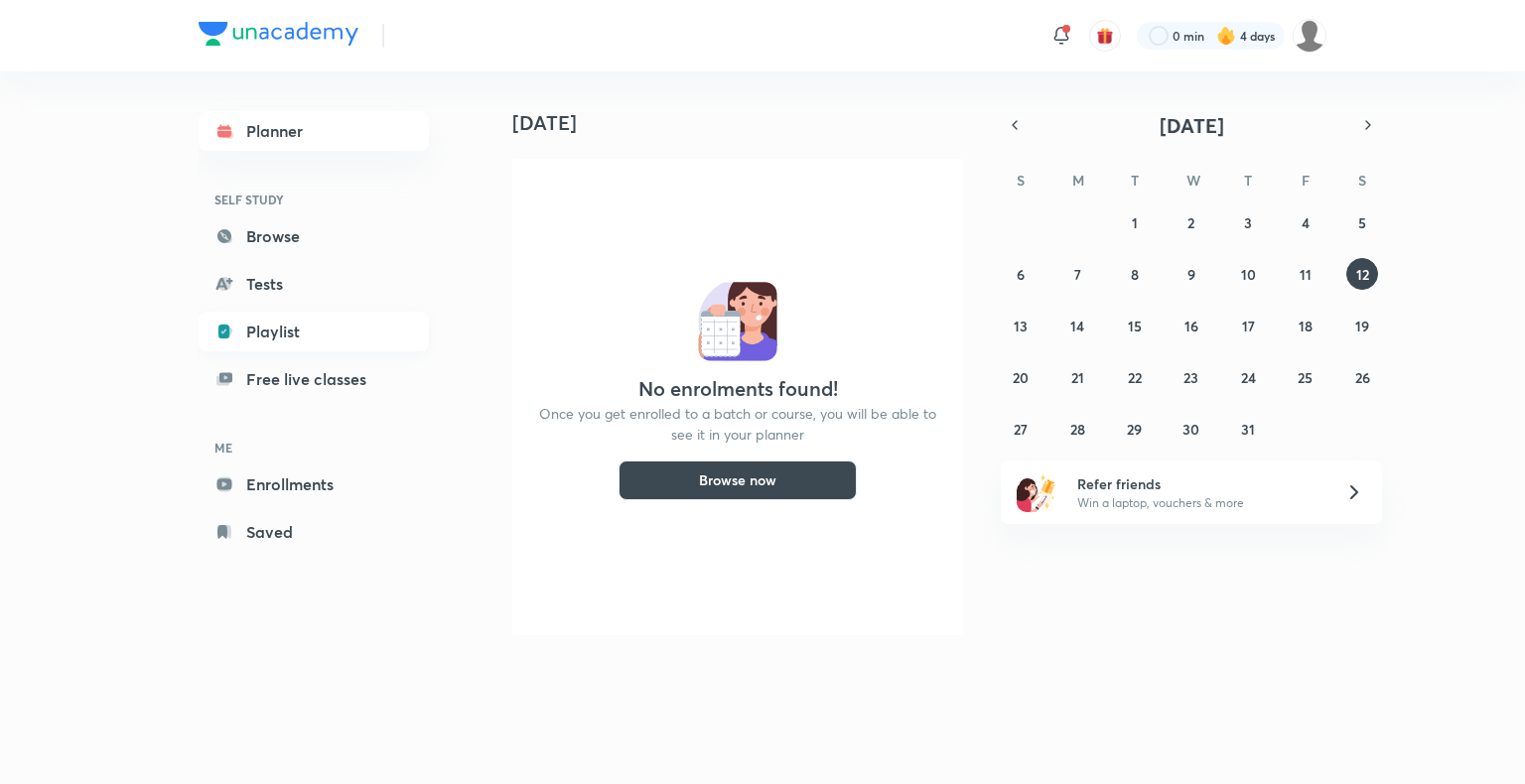 click 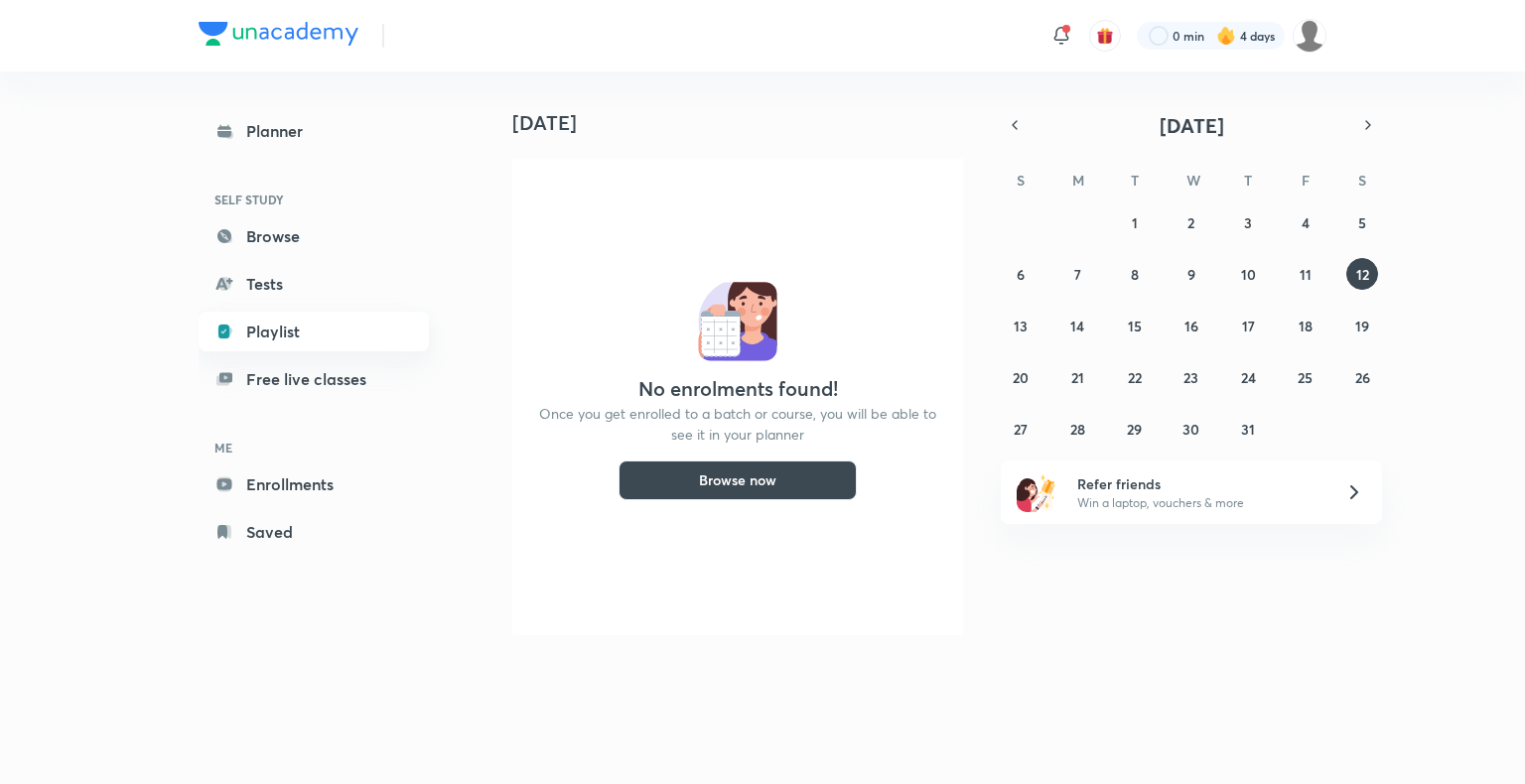 click 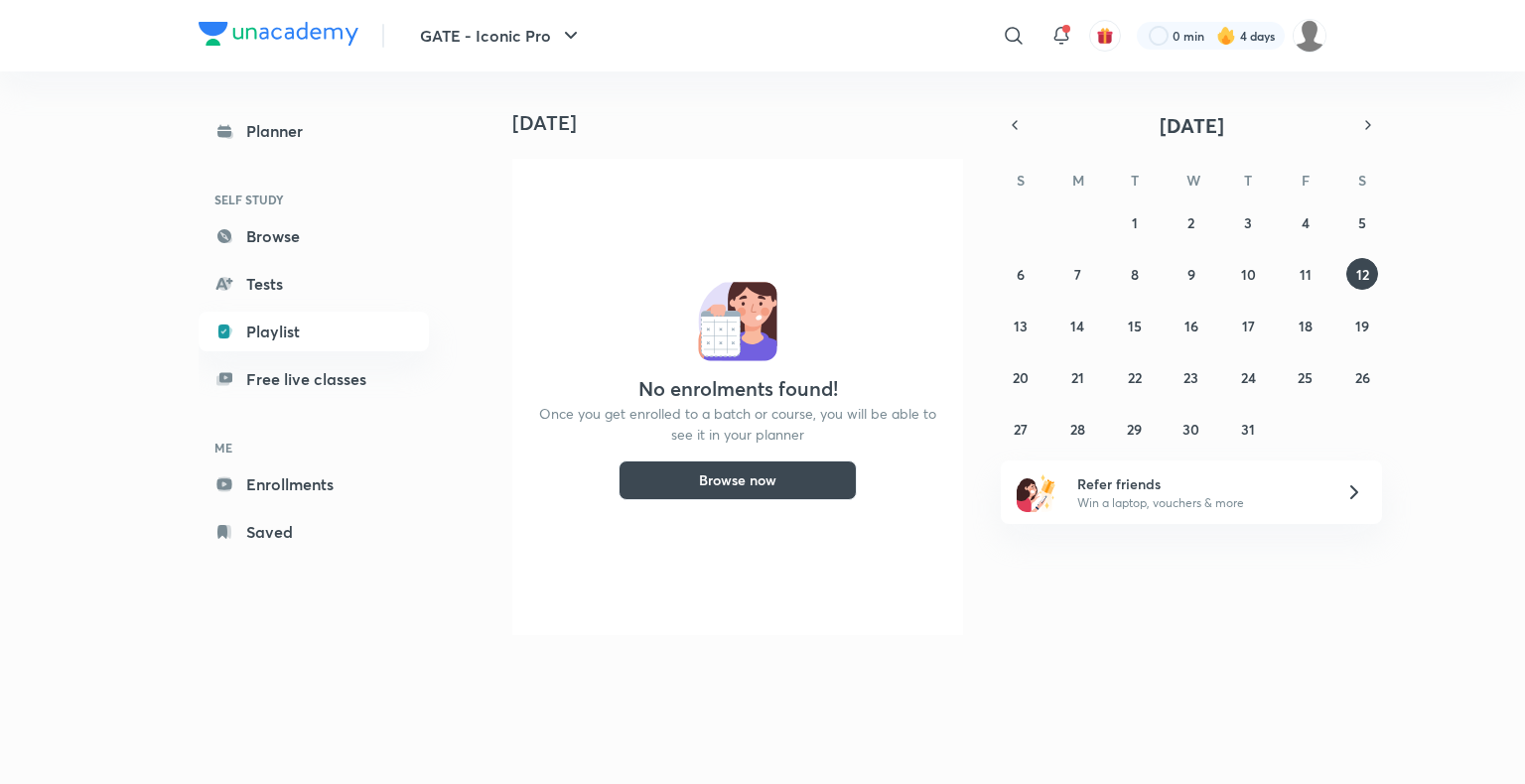 scroll, scrollTop: 0, scrollLeft: 0, axis: both 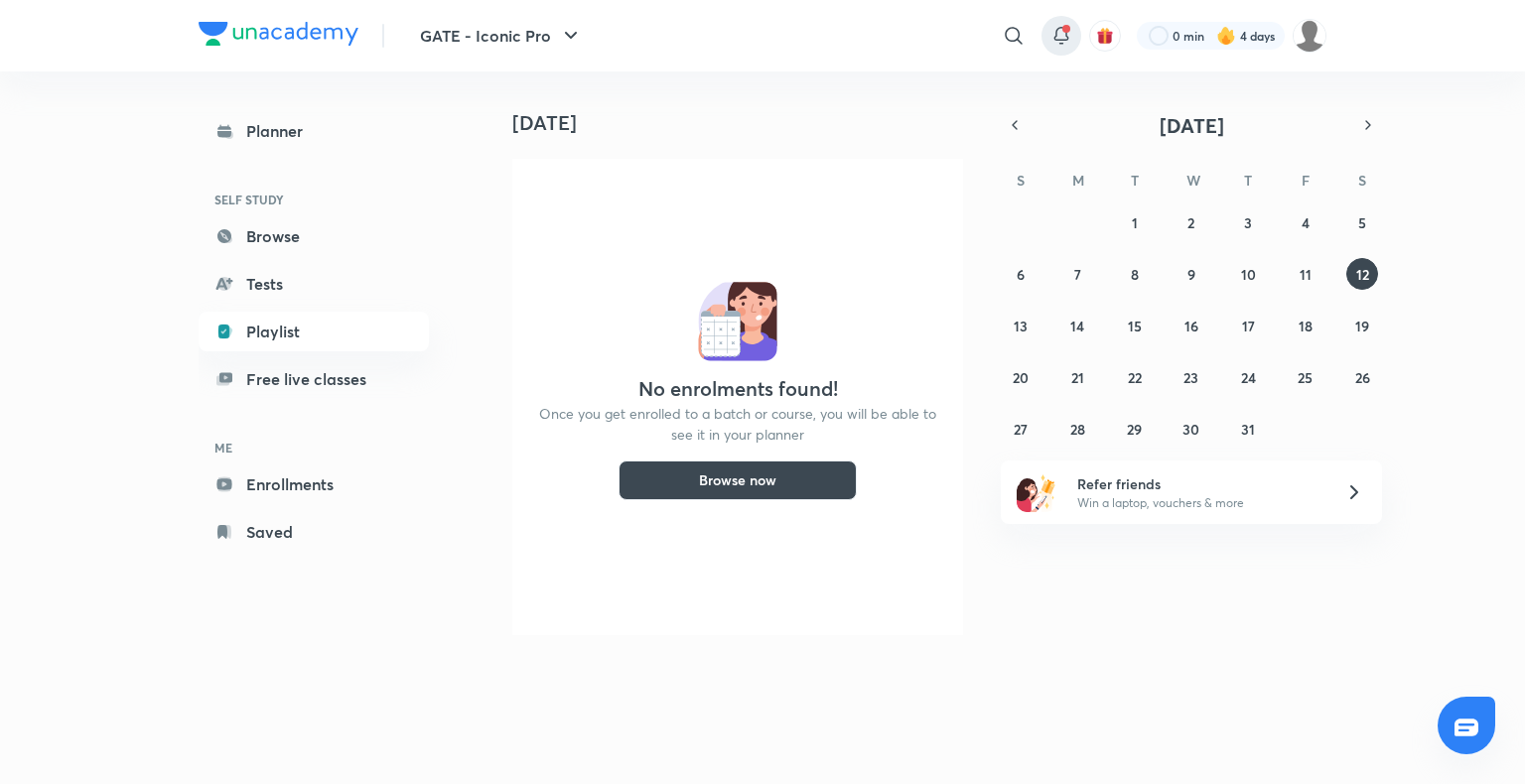click 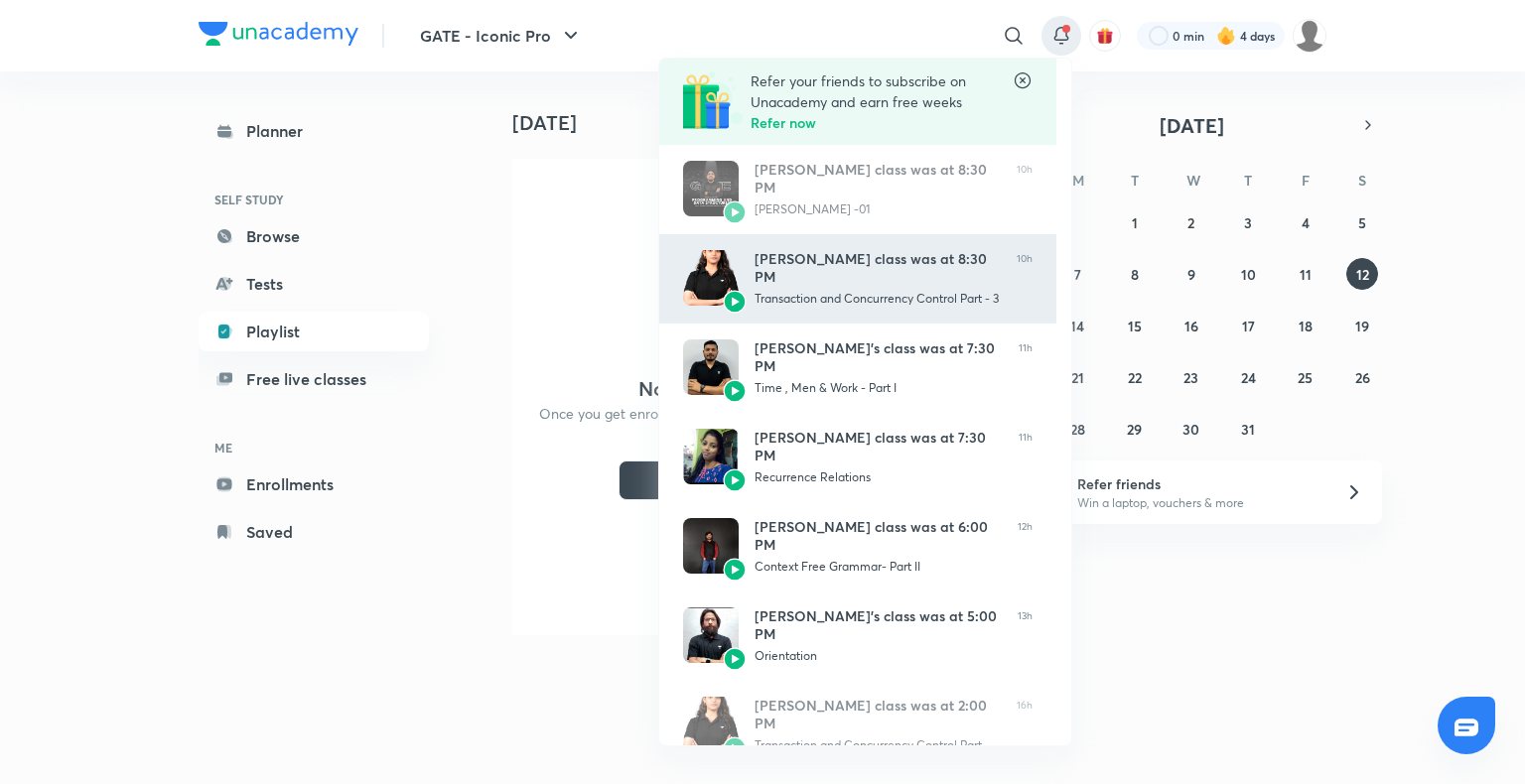 click on "Transaction and Concurrency Control Part - 3" at bounding box center (878, 299) 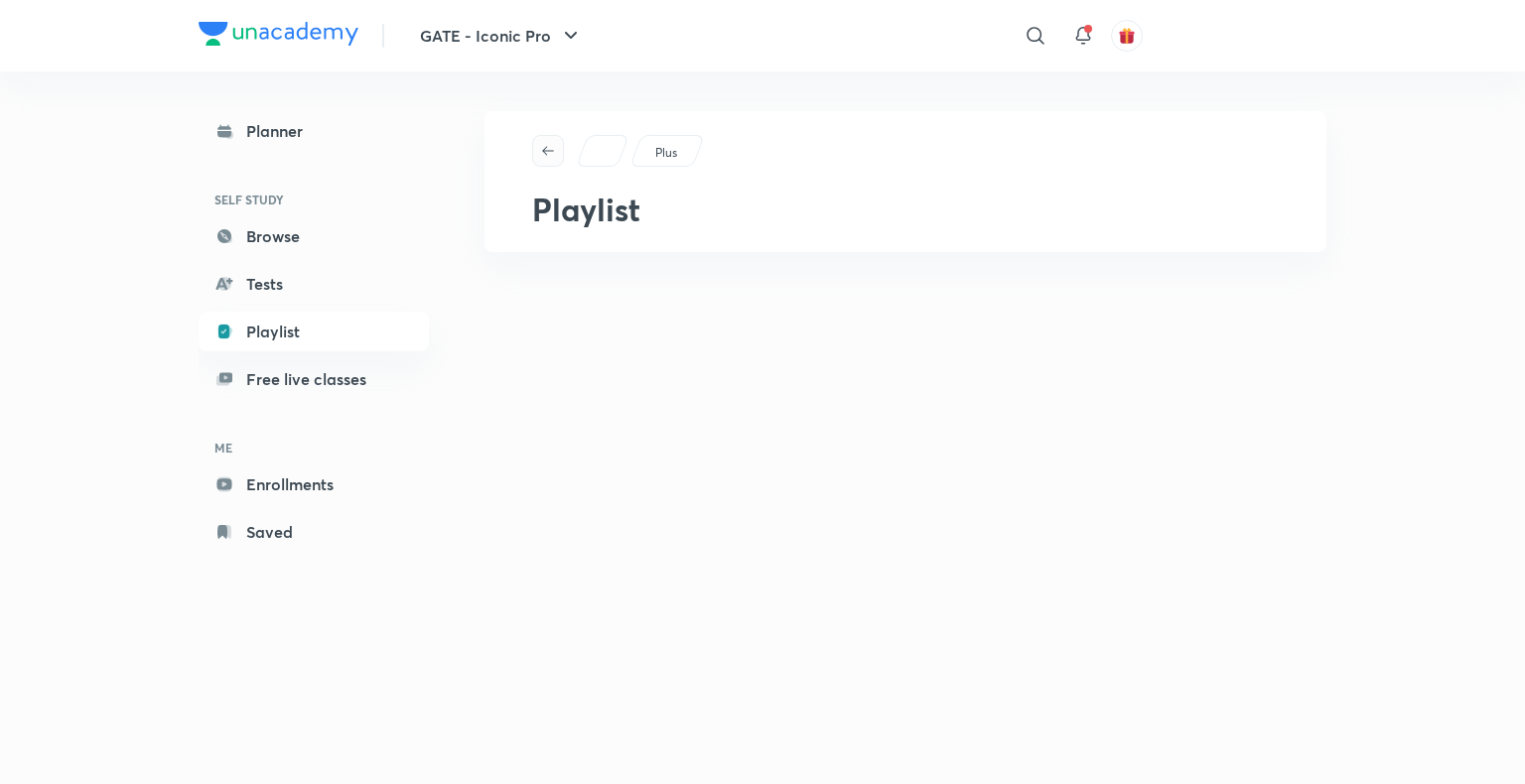 scroll, scrollTop: 0, scrollLeft: 0, axis: both 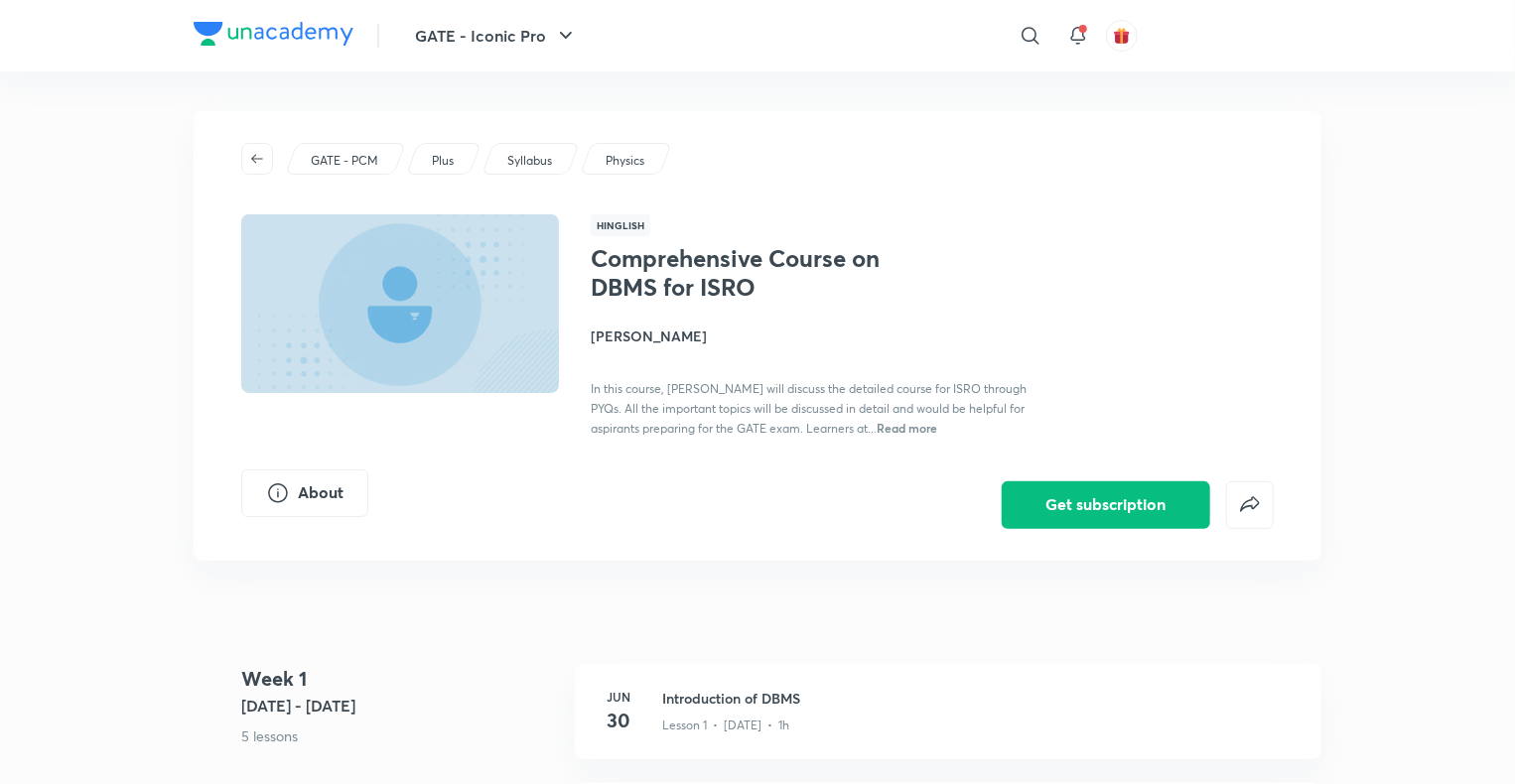 click 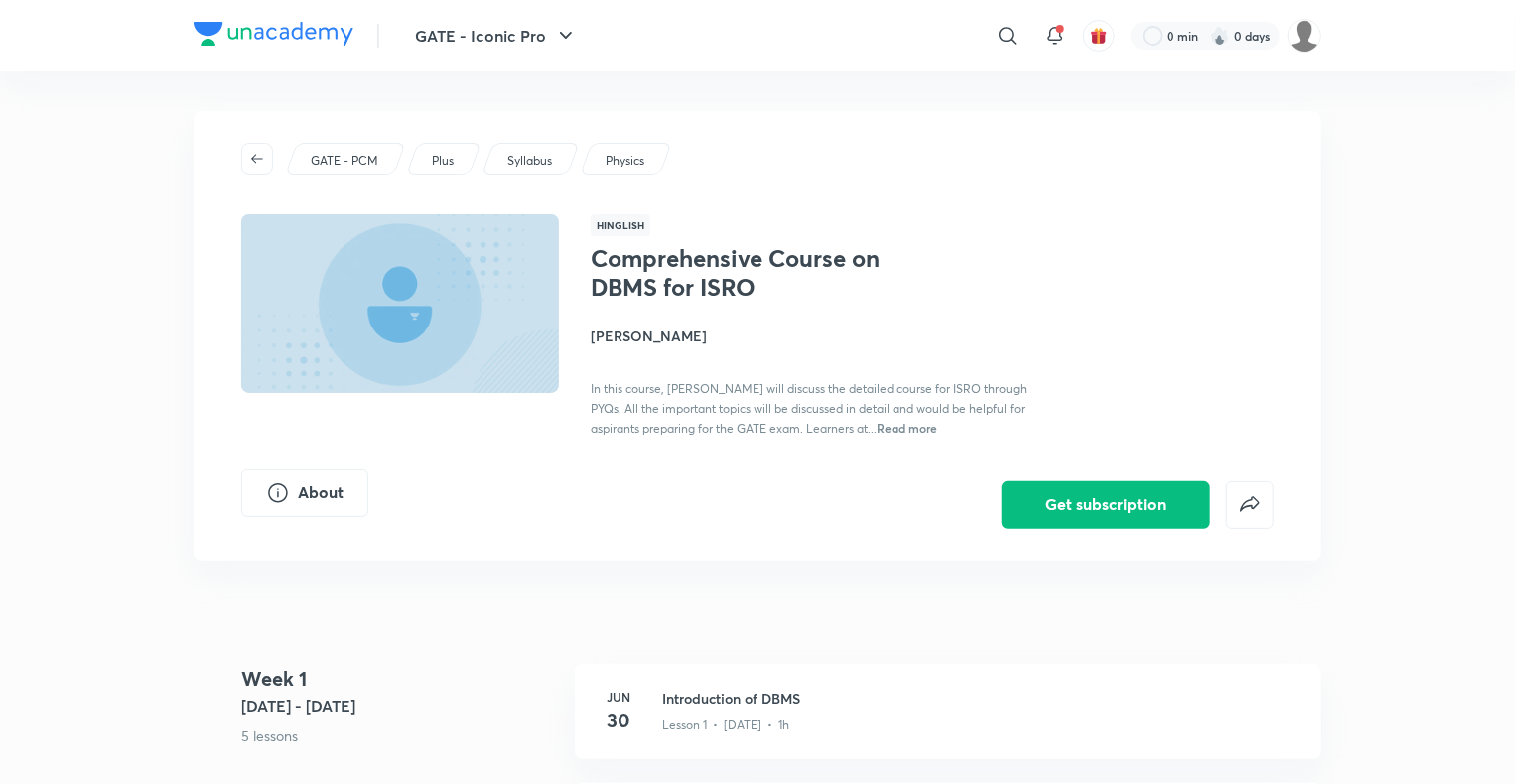 scroll, scrollTop: 0, scrollLeft: 0, axis: both 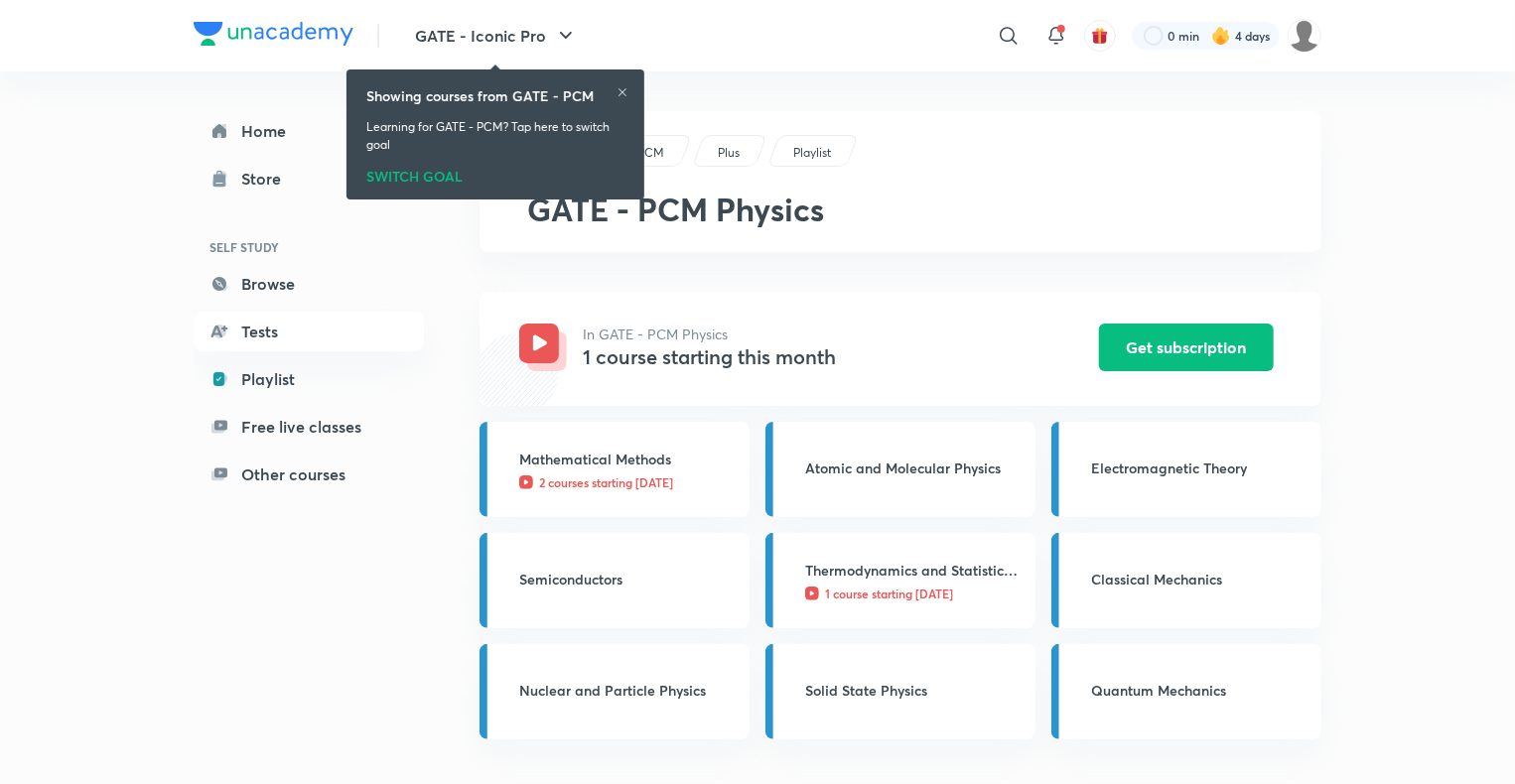 click on "SWITCH GOAL" at bounding box center [495, 173] 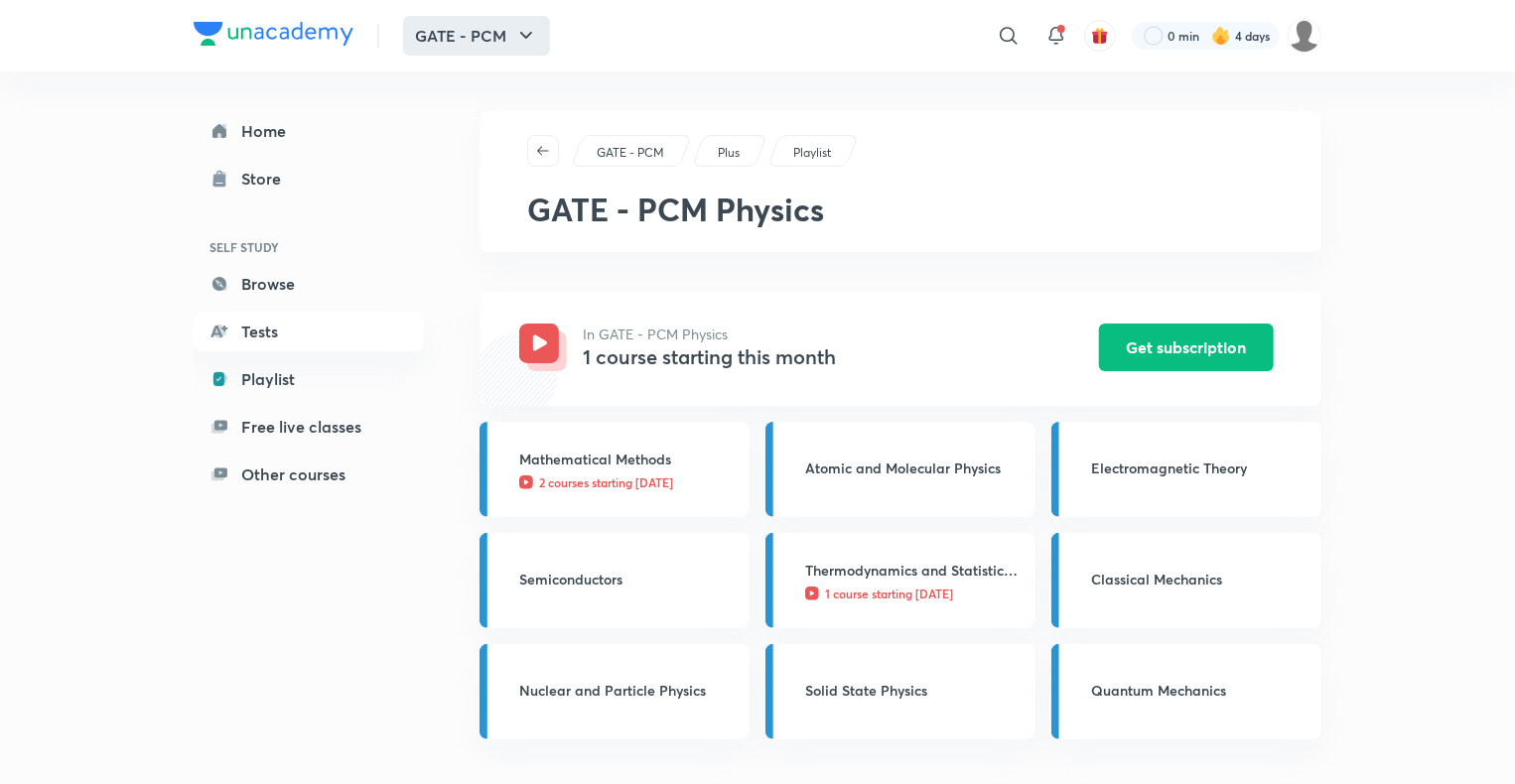 click on "GATE - PCM" at bounding box center (477, 36) 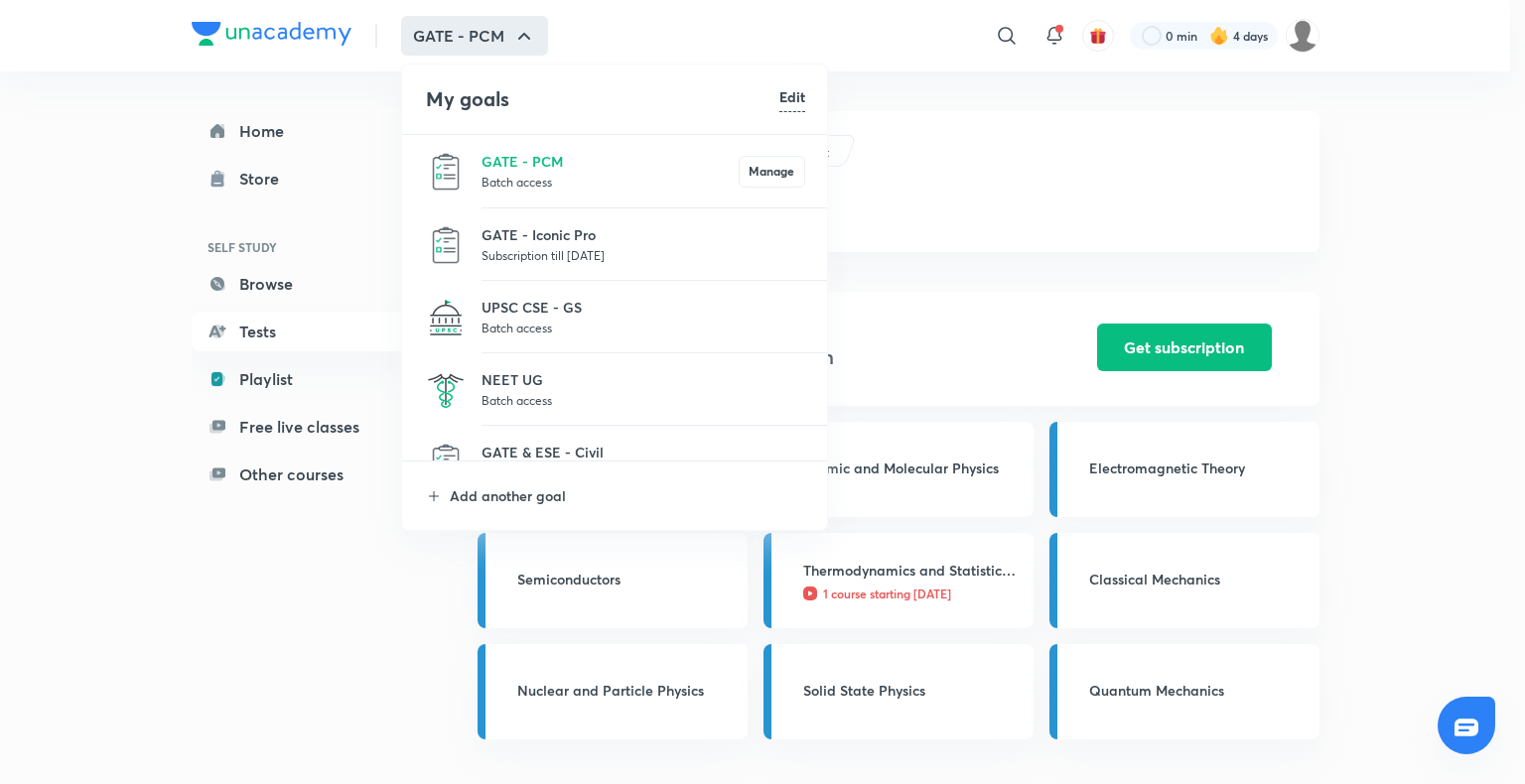 click on "GATE - Iconic Pro Subscription till 2 Jun 2026" at bounding box center (616, 244) 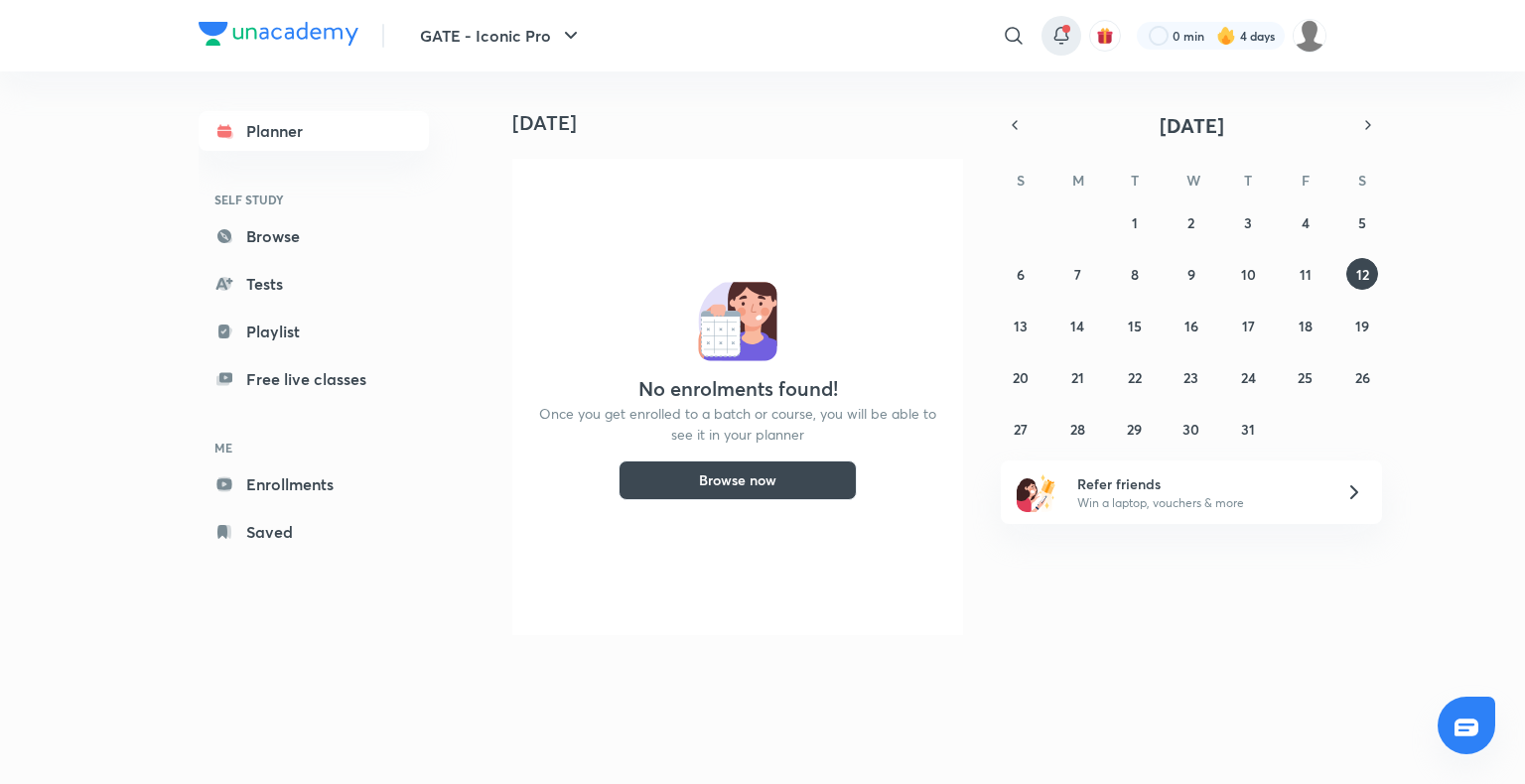 click at bounding box center (1061, 36) 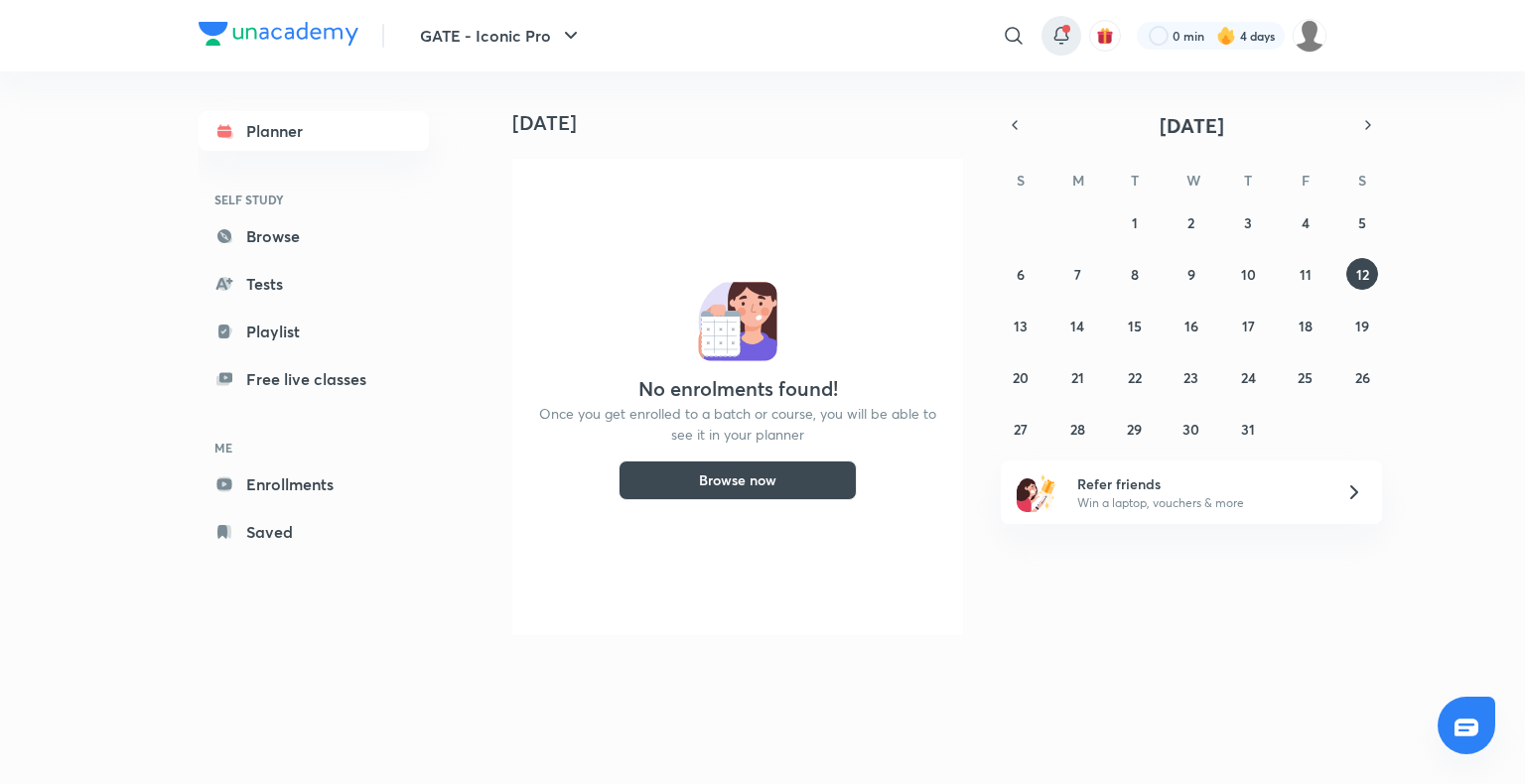 click 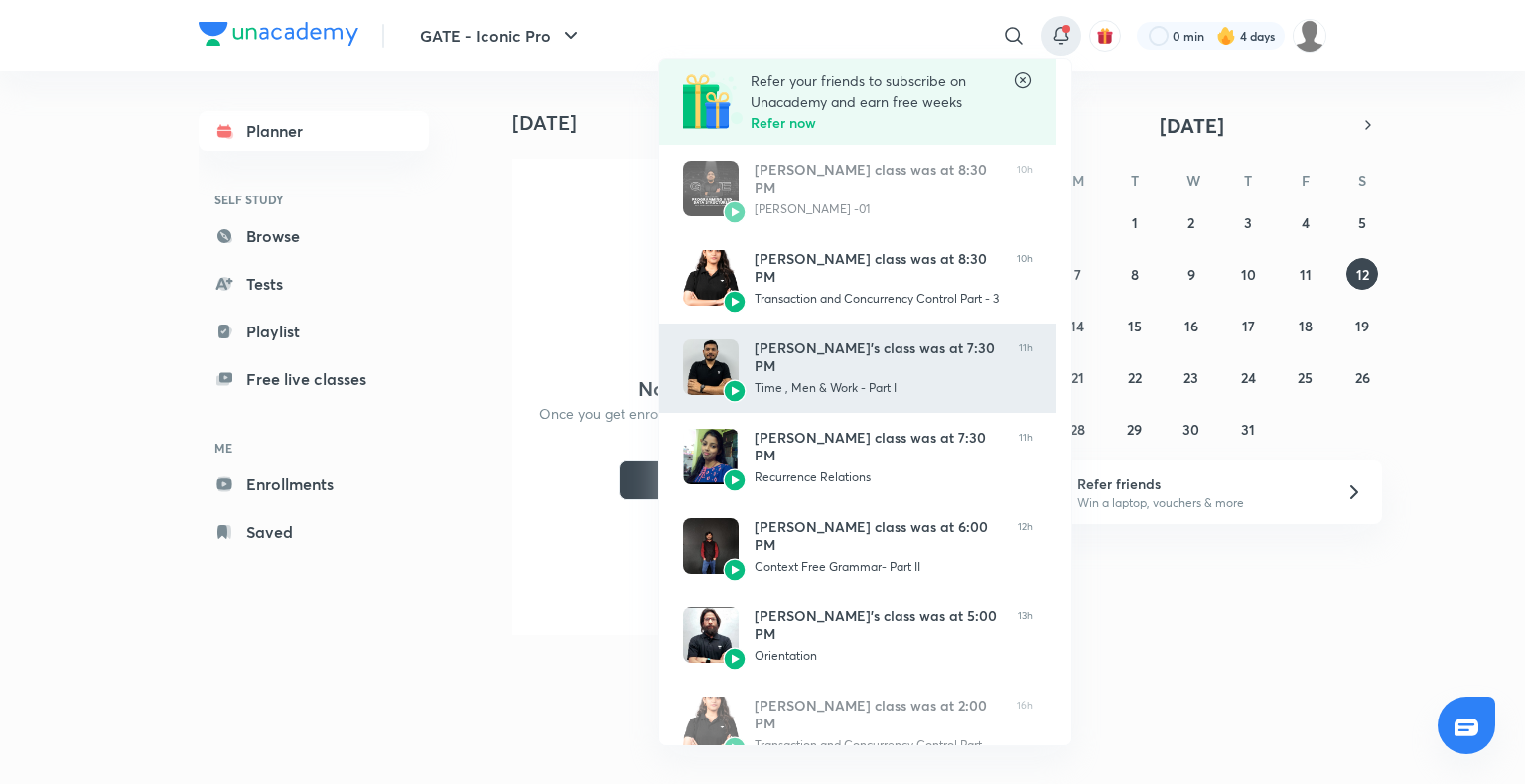 click on "Aman Raj’s class was at 7:30 PM" at bounding box center [879, 357] 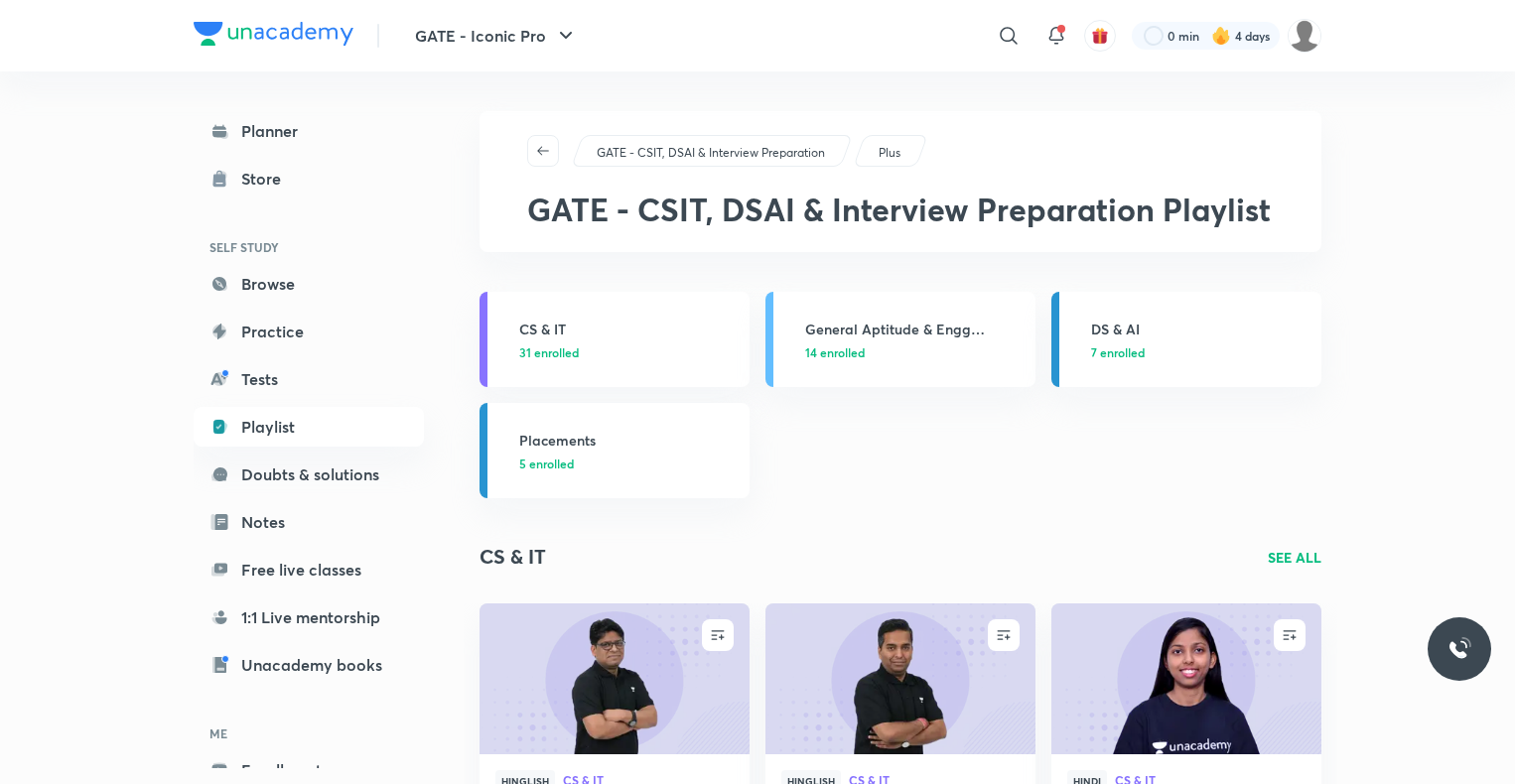 scroll, scrollTop: 0, scrollLeft: 0, axis: both 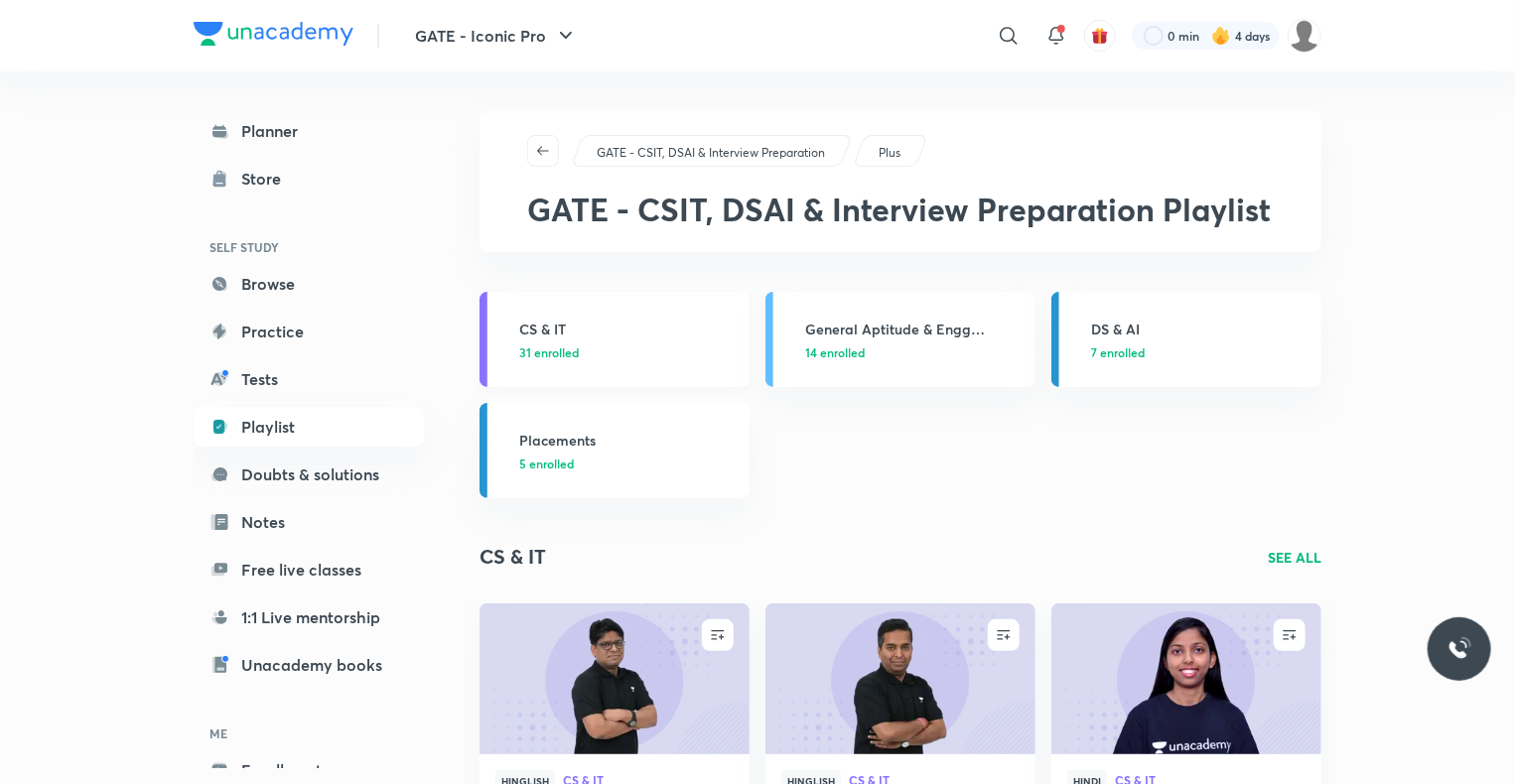 click on "31 enrolled" at bounding box center [549, 352] 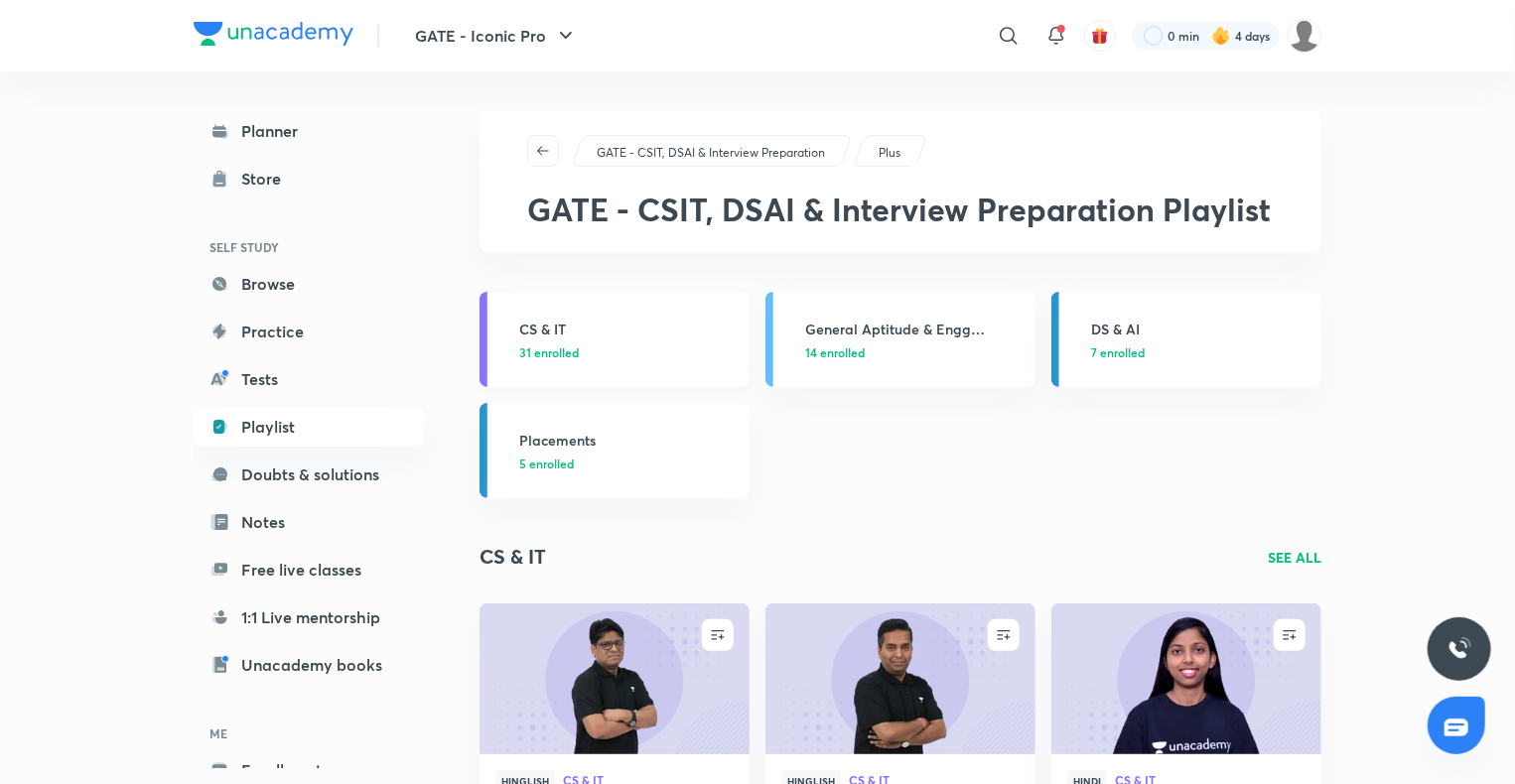 scroll, scrollTop: 0, scrollLeft: 0, axis: both 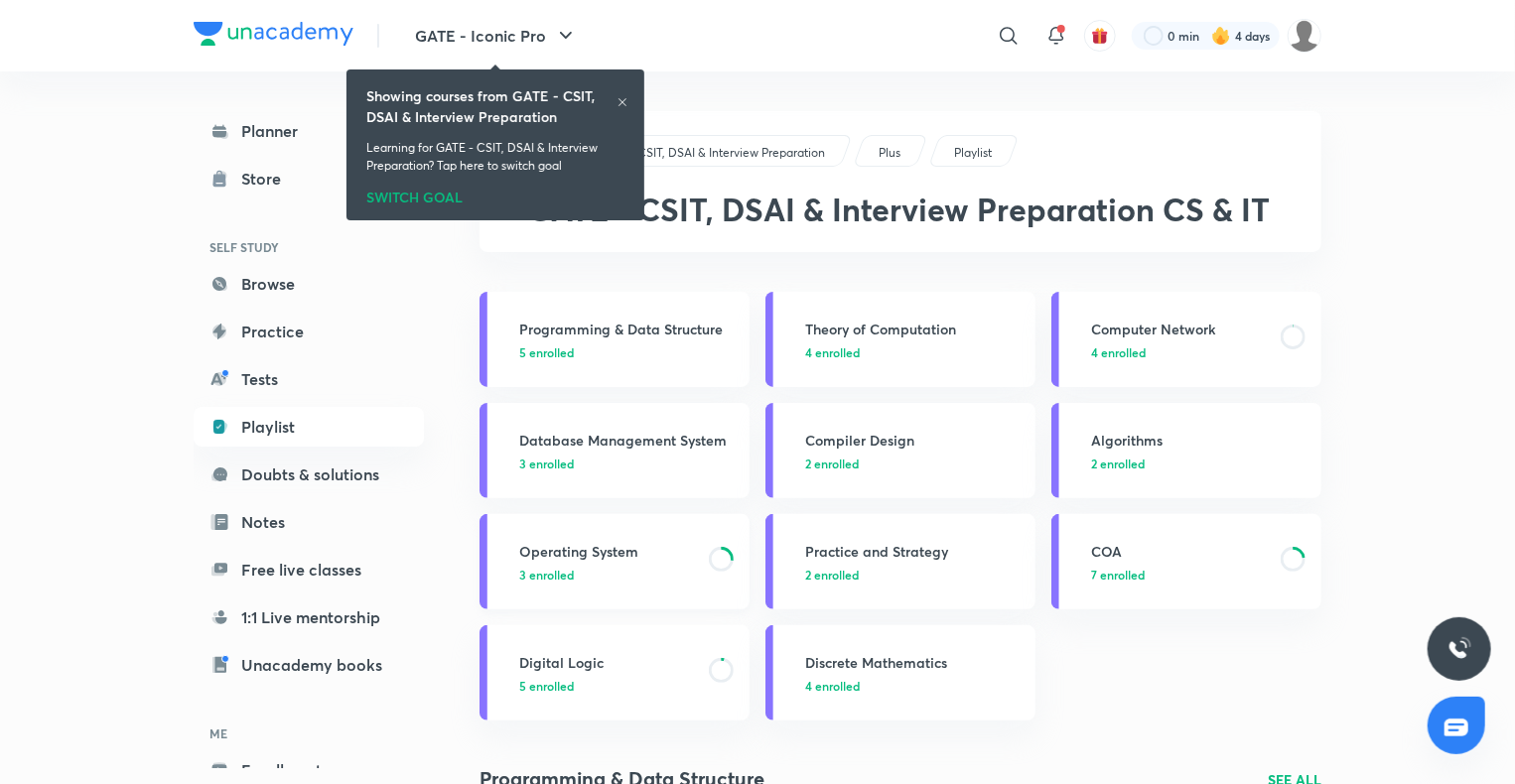 click on "Operating System" at bounding box center [608, 551] 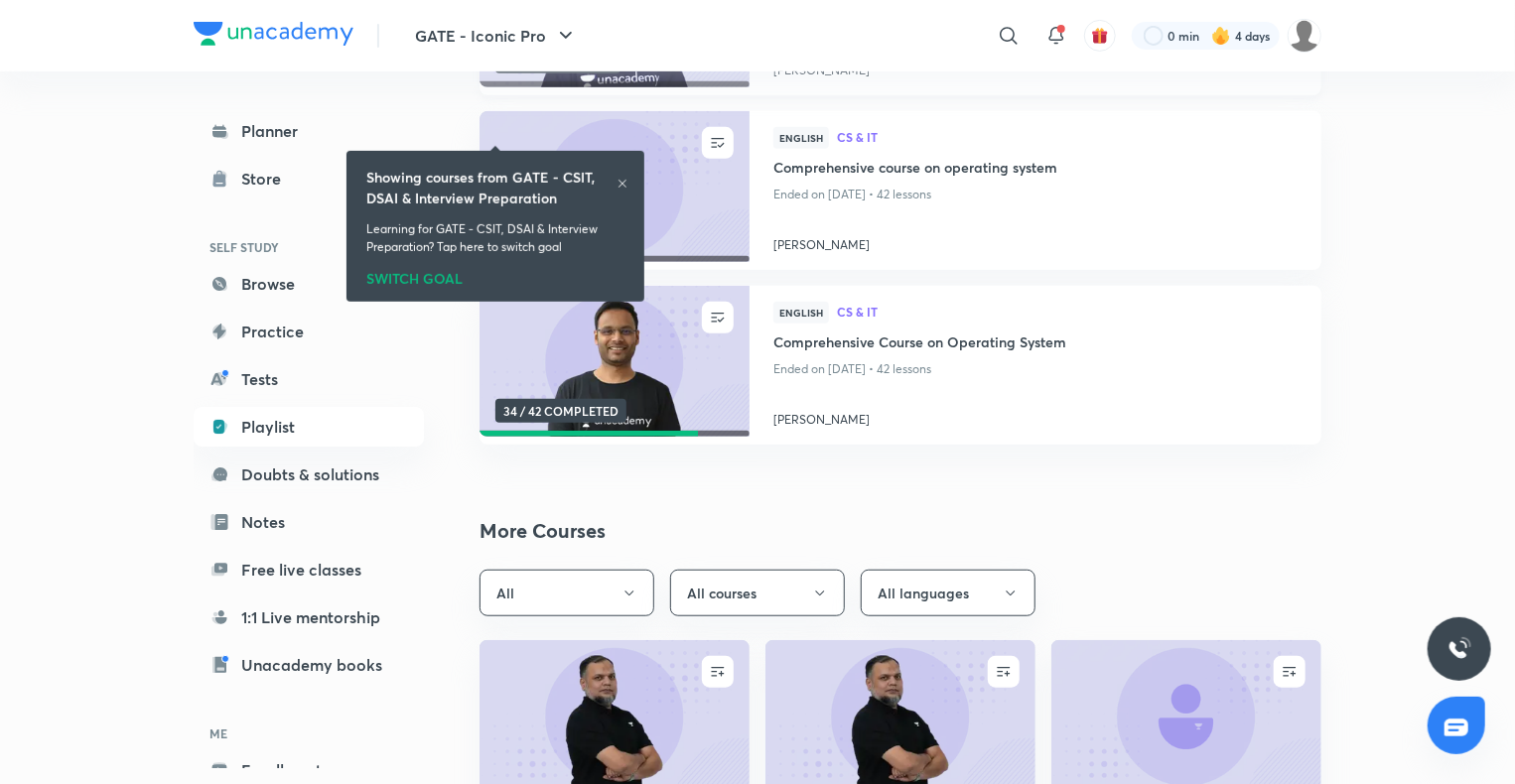 scroll, scrollTop: 403, scrollLeft: 0, axis: vertical 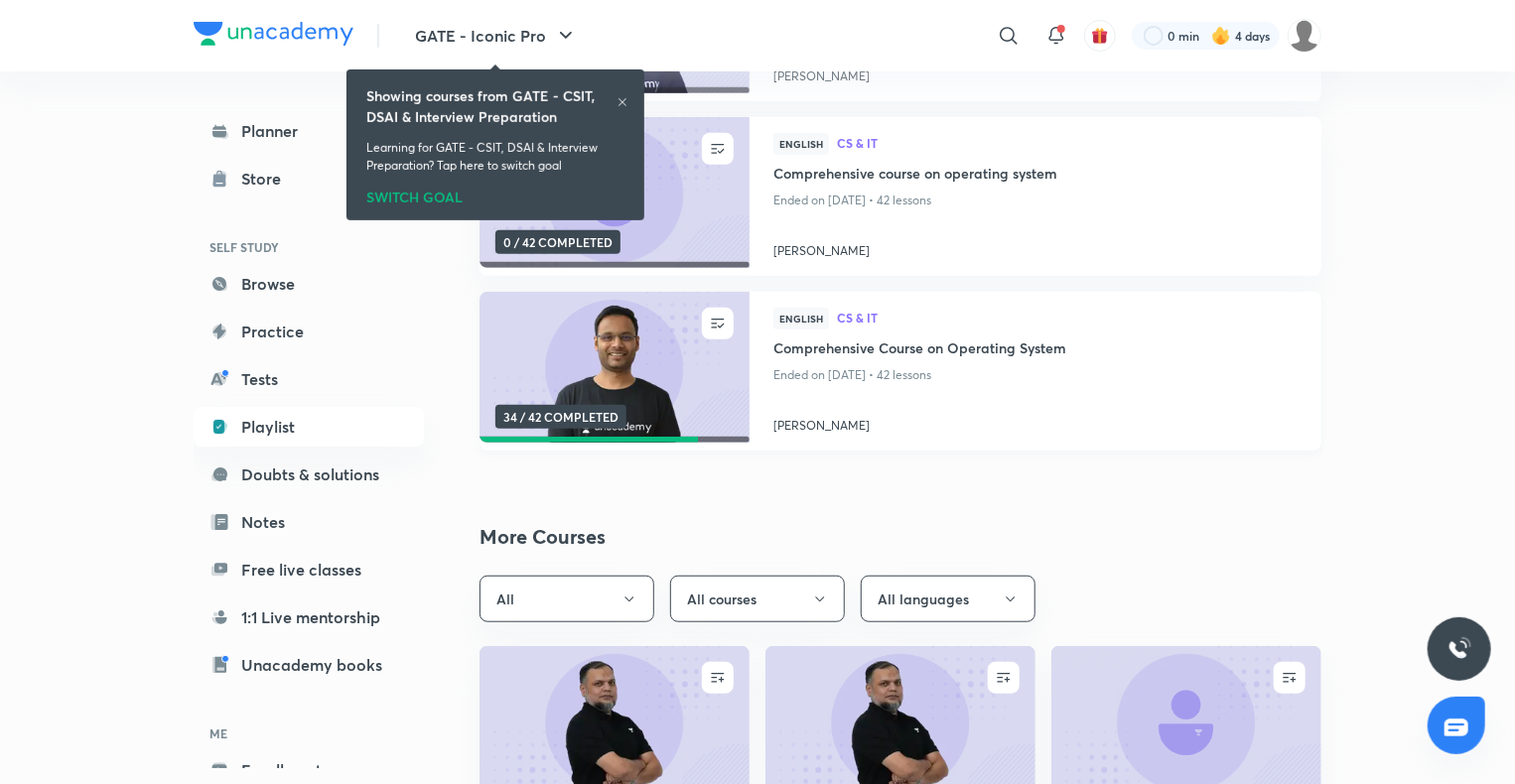 click on "Comprehensive Course on Operating System" at bounding box center (1035, 349) 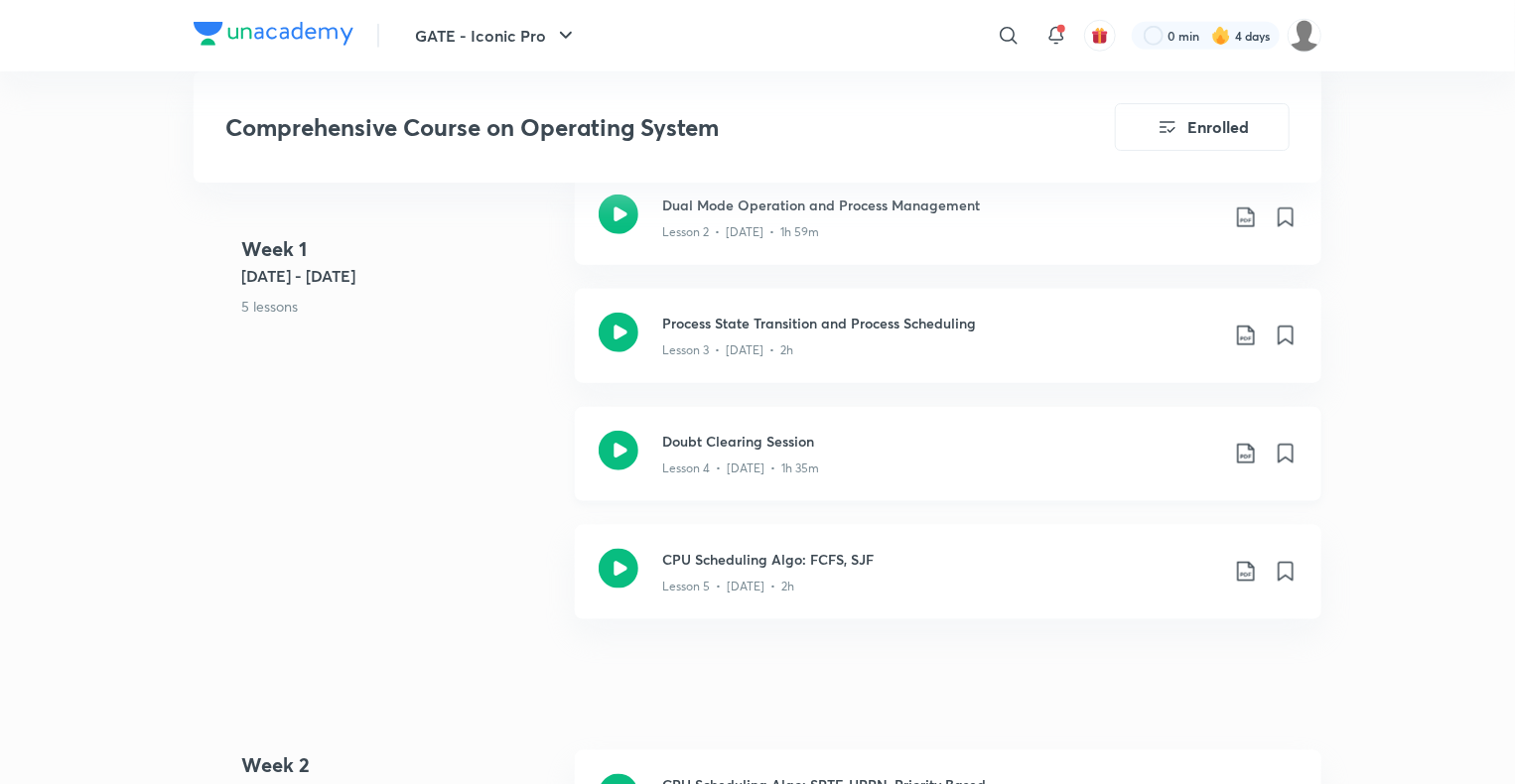 scroll, scrollTop: 925, scrollLeft: 0, axis: vertical 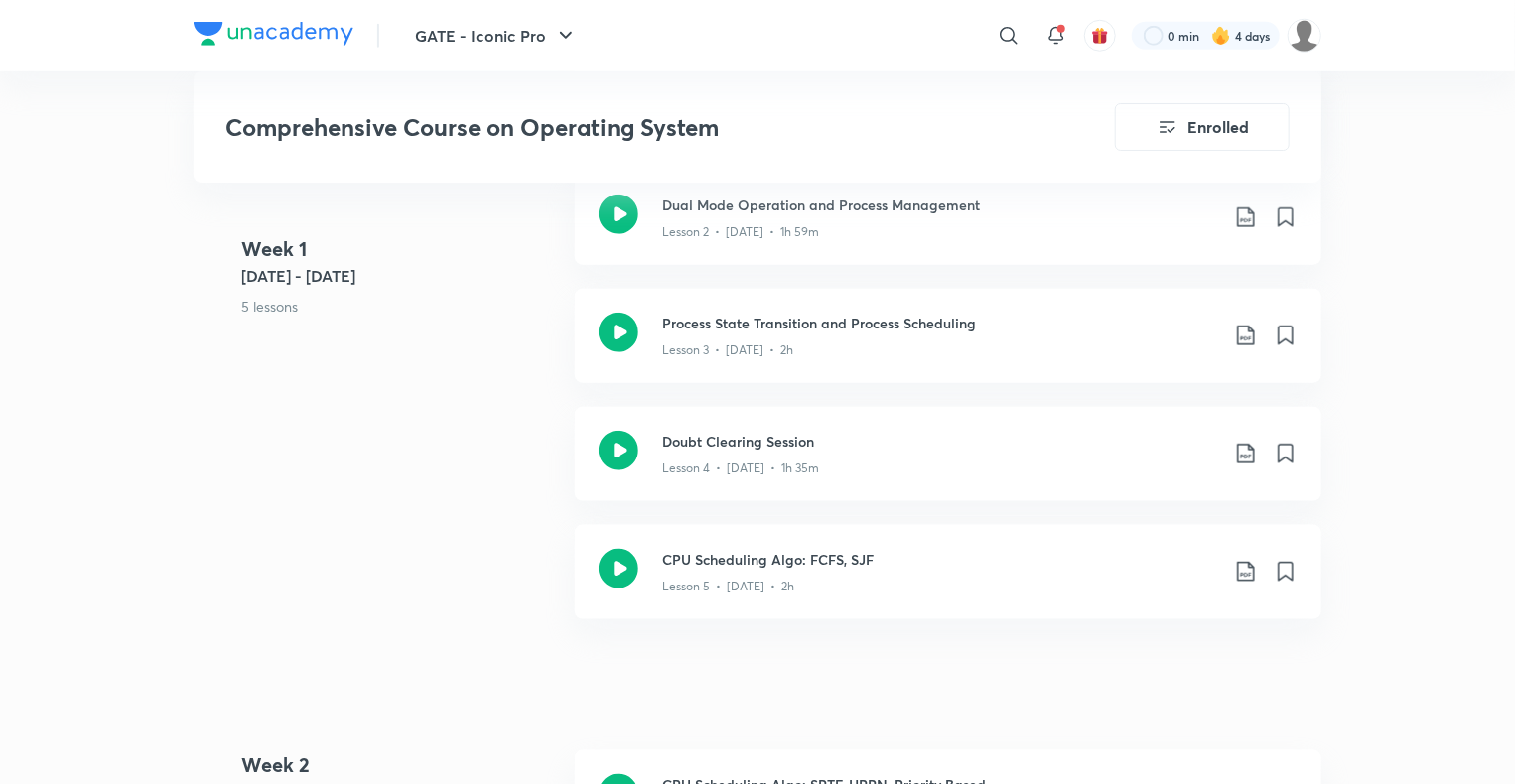 click on "Comprehensive Course on Operating System Enrolled GATE - CSIT, DSAI & Interview Preparation Plus Syllabus CS & IT PREVIEW English Comprehensive Course on Operating System [PERSON_NAME] In this course, [PERSON_NAME] will teach Operating systems from basics to advanced level with a much-needed explanation beneficial for GATE aspirants. The course will contain Daily Practice Questions, regular...  Read more Updates About Enrolled Added to your planner From [DATE] · 1 class every day at 9:00 AM Resume Lesson 7 from 87:25mins CPU Scheduling Algo: Round [PERSON_NAME] Lesson 7  •  [DATE]  •  1h 57m  Week [DATE] - [DATE] 5 lessons Introduction Lesson 1  •  [DATE]  •  2h  Dual Mode Operation and Process Management Lesson 2  •  [DATE]  •  1h 59m  Process State Transition and Process Scheduling Lesson 3  •  [DATE]  •  2h  Doubt Clearing Session Lesson 4  •  [DATE]  •  1h 35m  CPU Scheduling Algo: FCFS, SJF Lesson 5  •  [DATE]  •  2h  Week [DATE] 6 - [DATE]" at bounding box center [758, 2726] 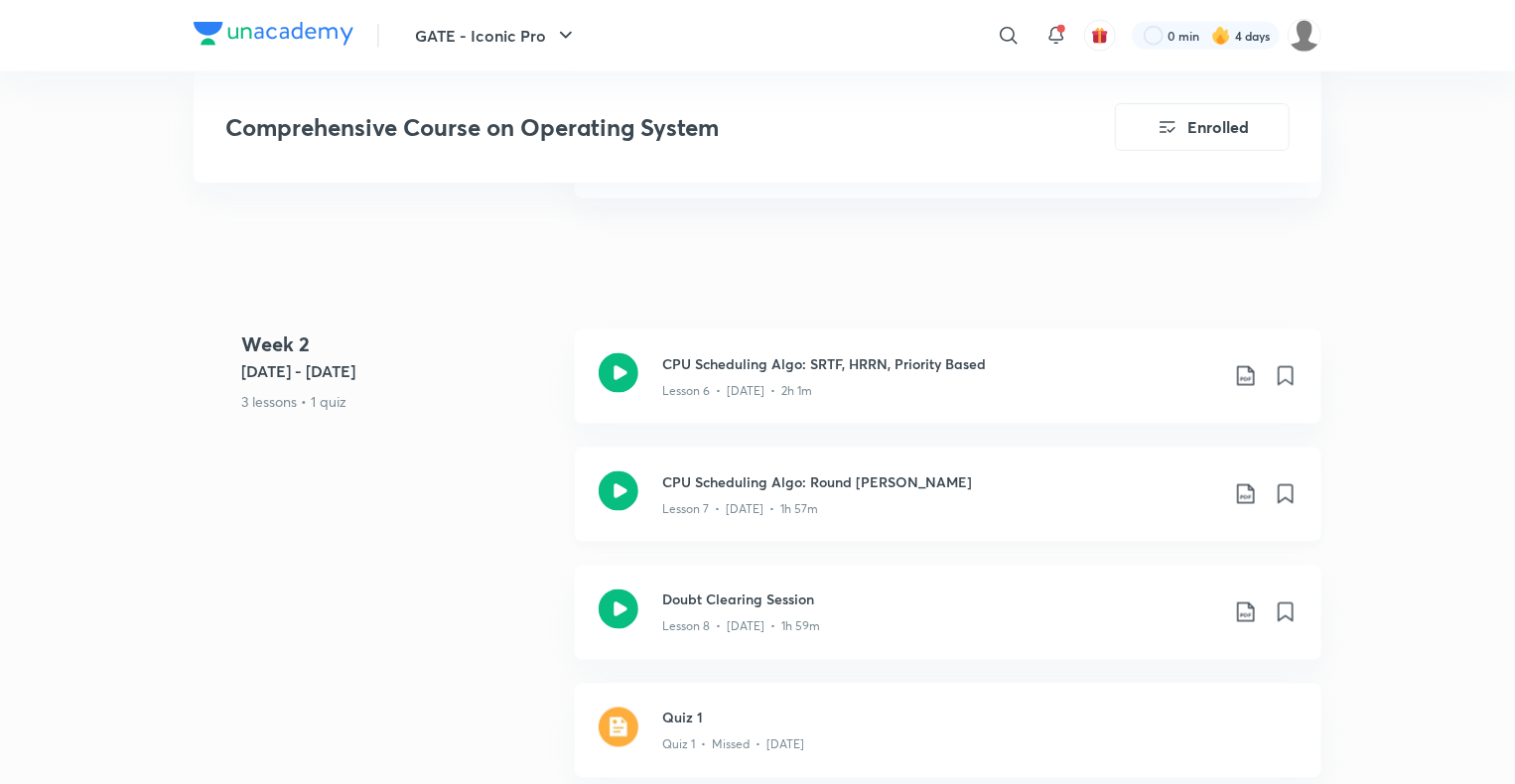 scroll, scrollTop: 1346, scrollLeft: 0, axis: vertical 